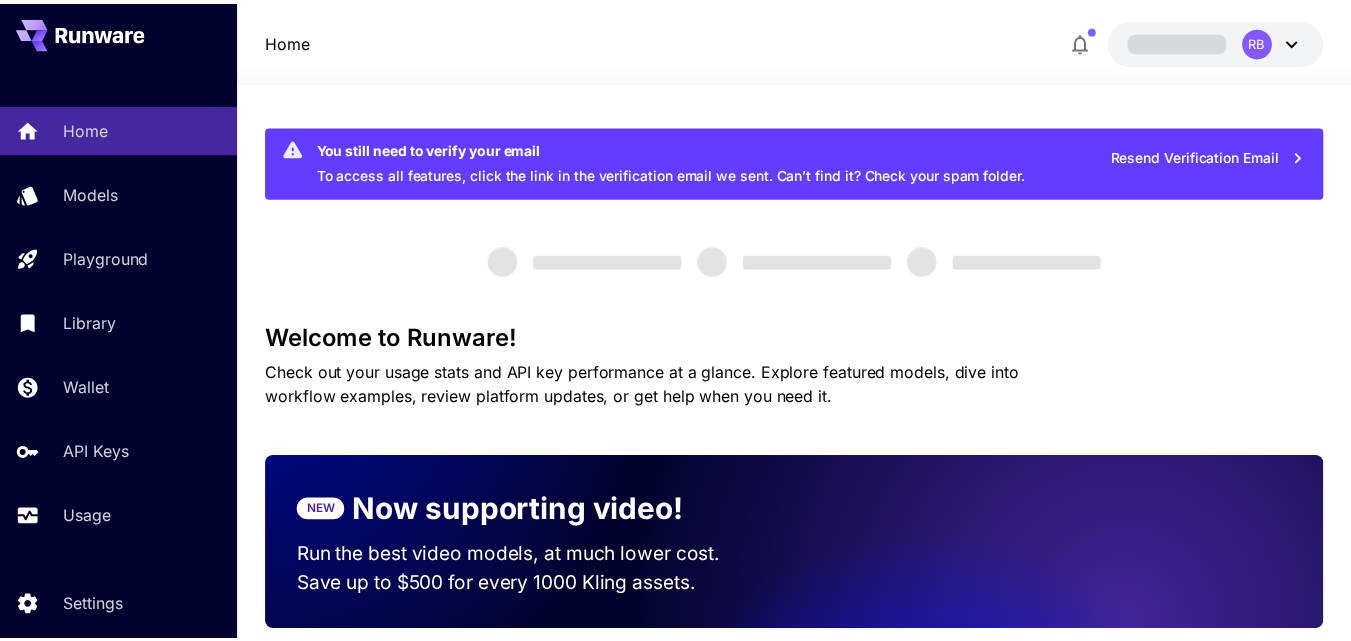 scroll, scrollTop: 0, scrollLeft: 0, axis: both 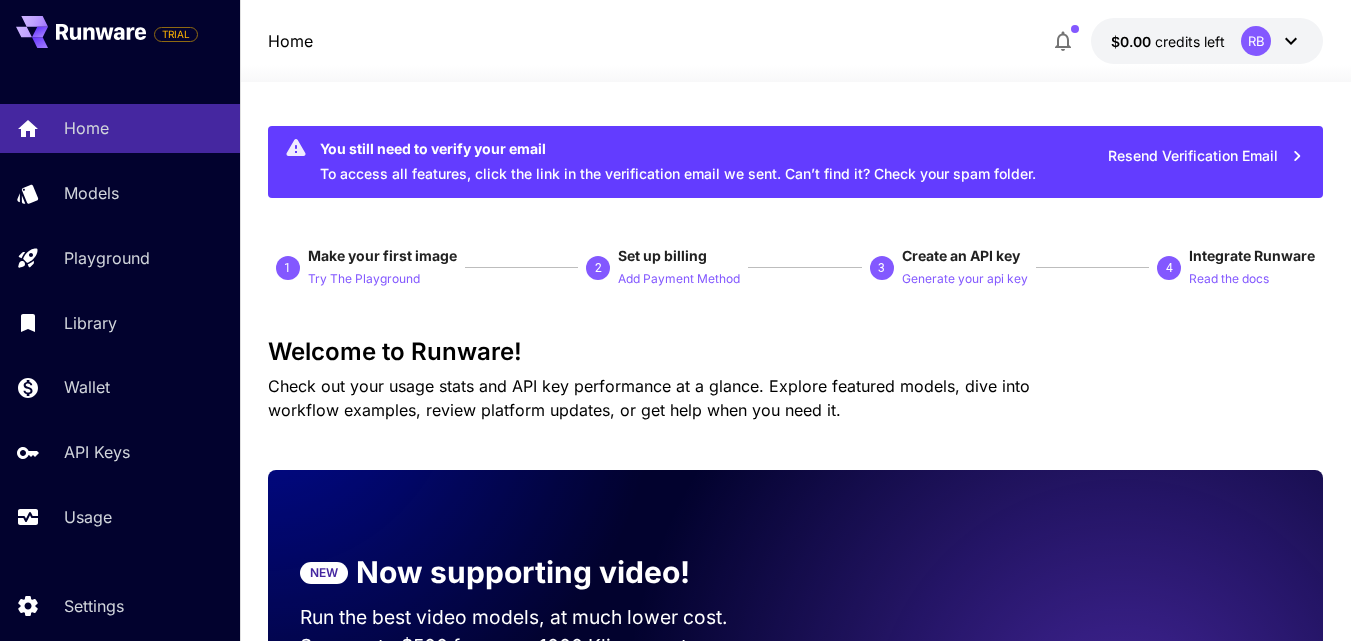 click on "RB" at bounding box center [1256, 41] 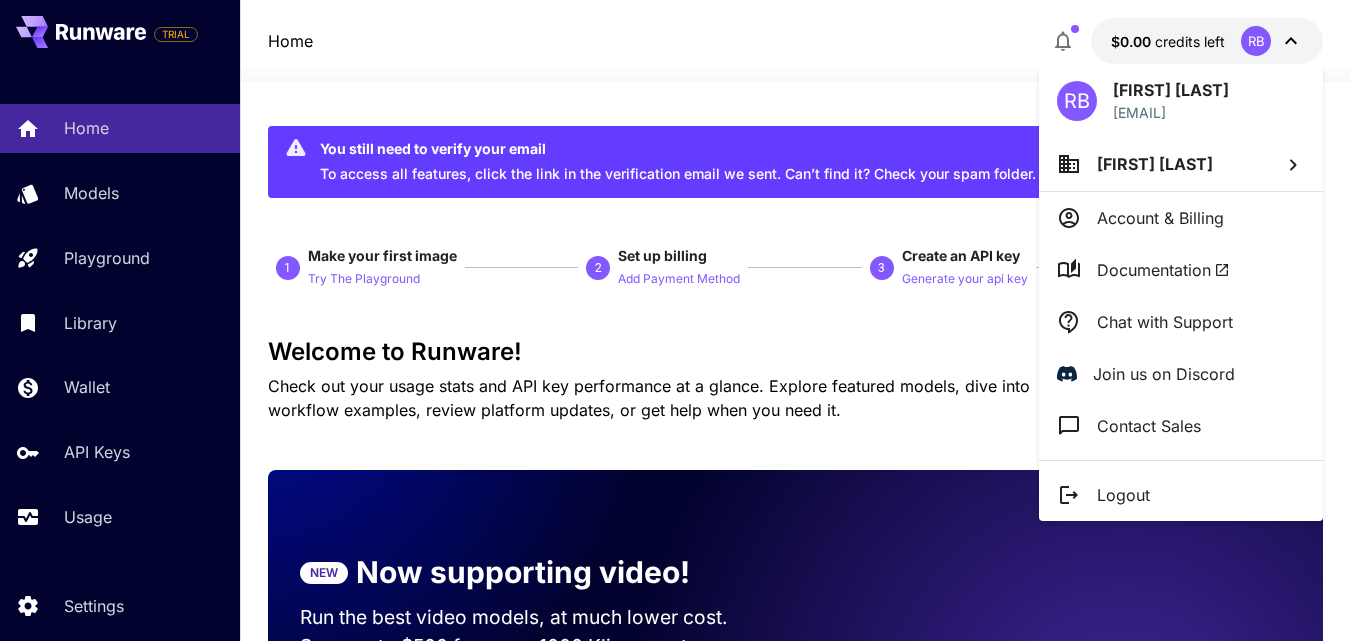 click at bounding box center [683, 320] 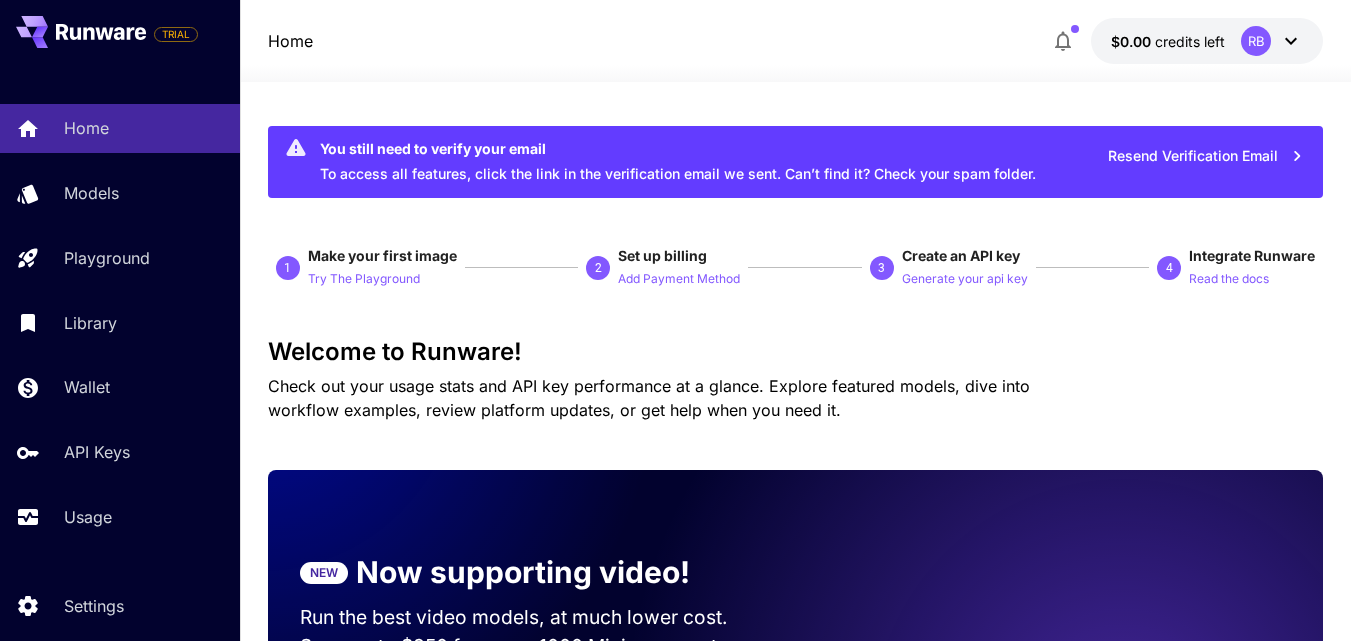 click on "Resend Verification Email" at bounding box center (1206, 156) 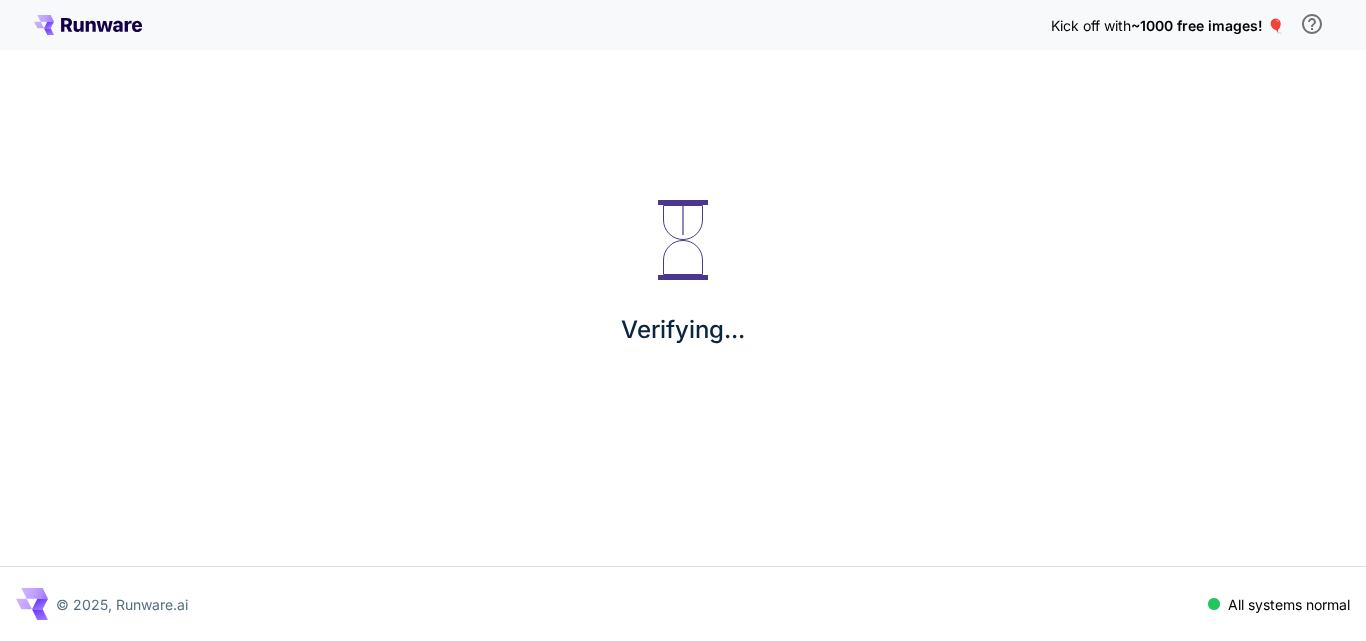 scroll, scrollTop: 0, scrollLeft: 0, axis: both 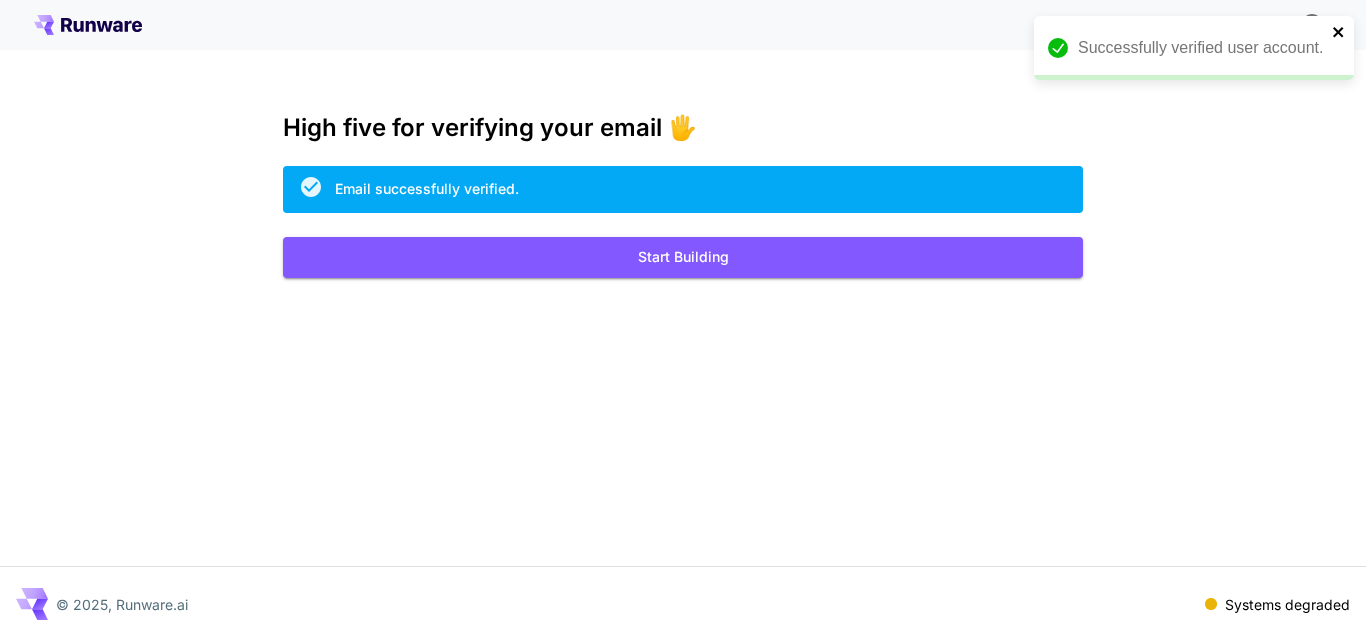 click 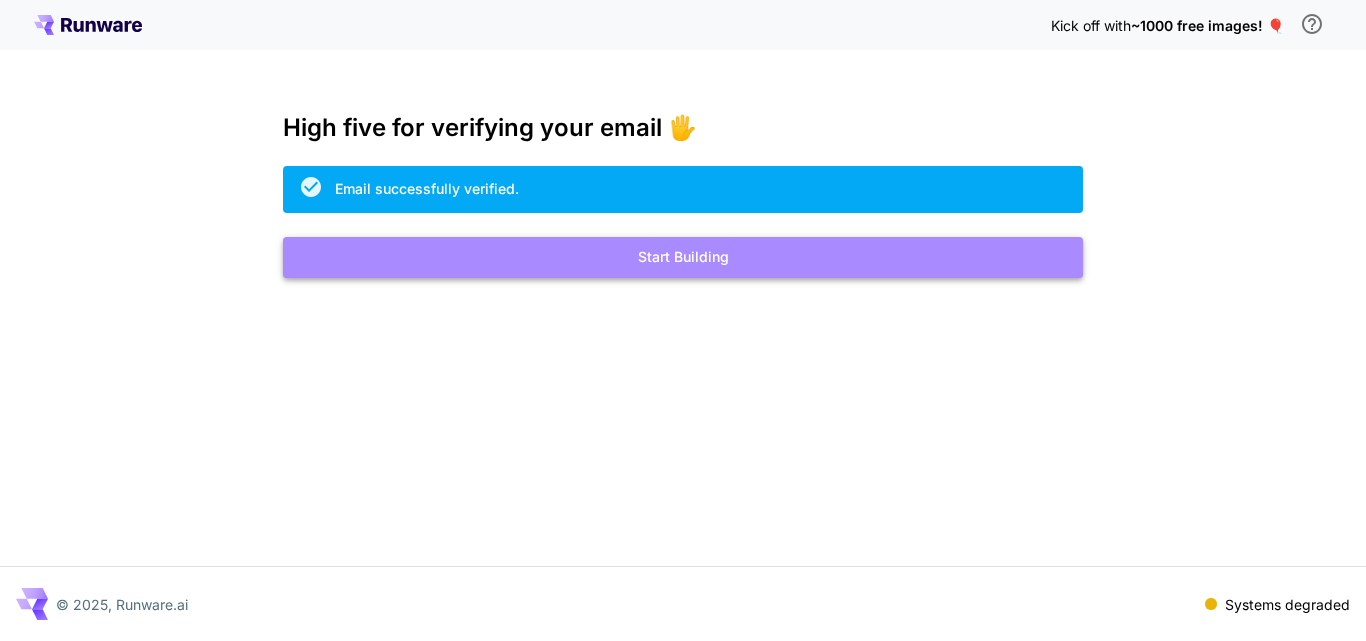 click on "Start Building" at bounding box center (683, 257) 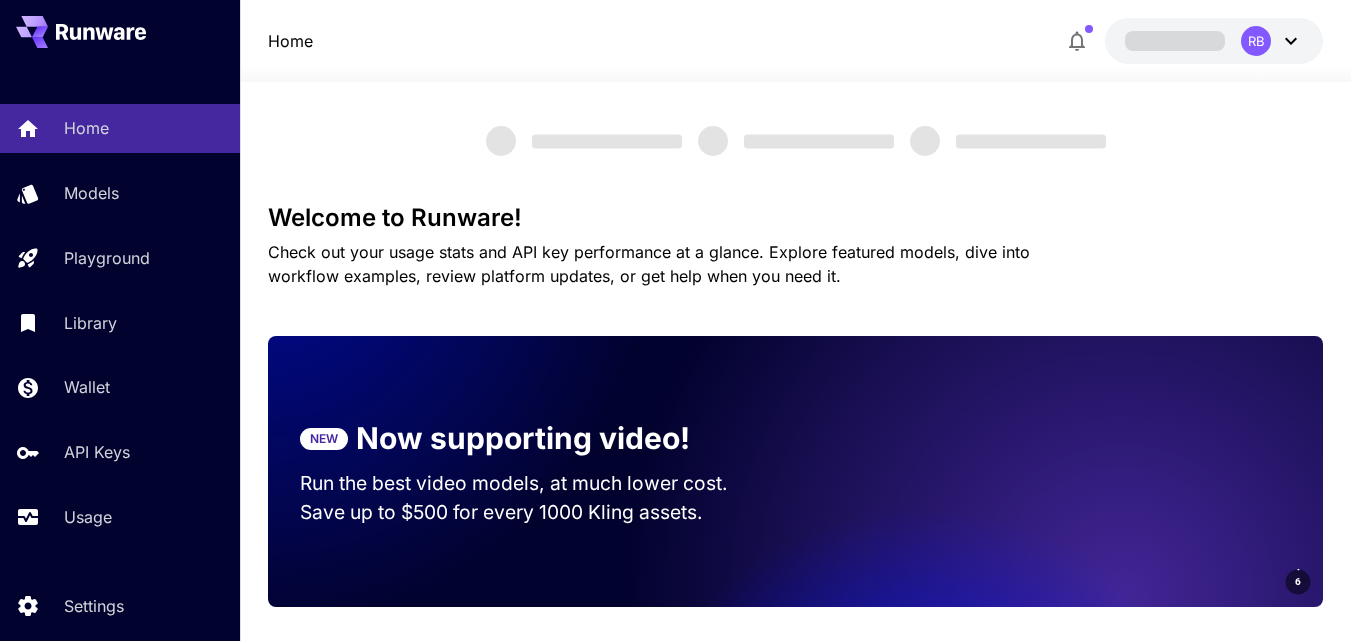 scroll, scrollTop: 0, scrollLeft: 0, axis: both 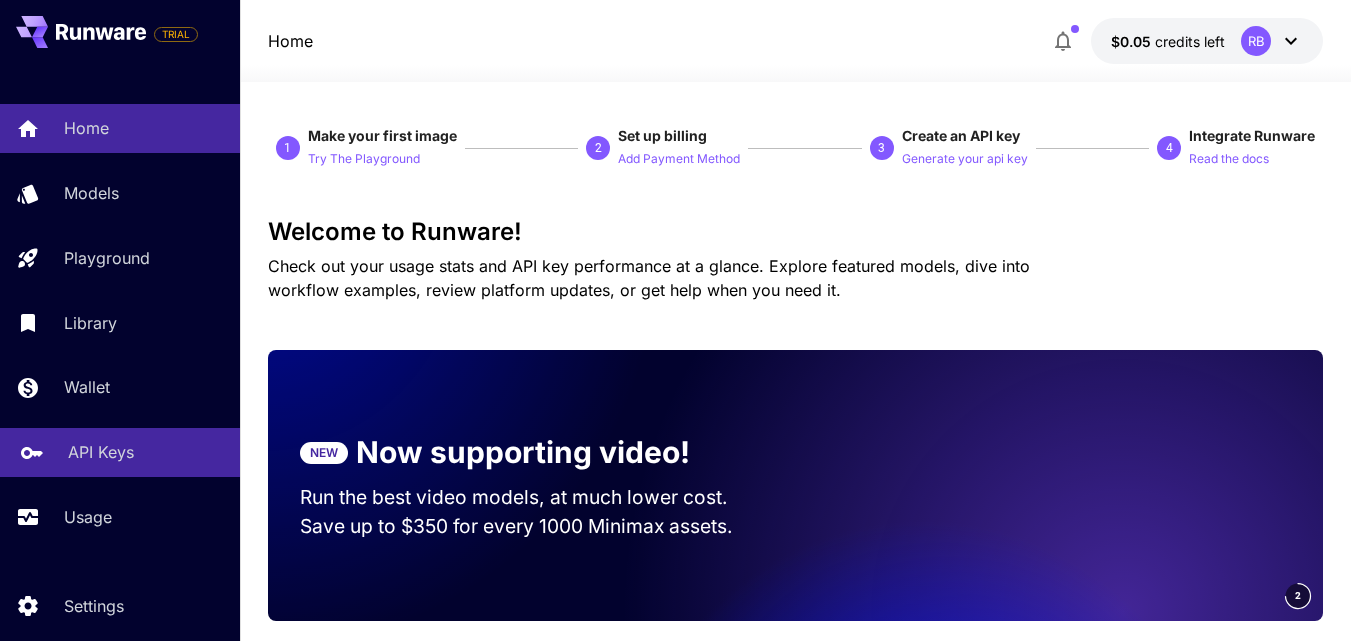 click on "API Keys" at bounding box center [120, 452] 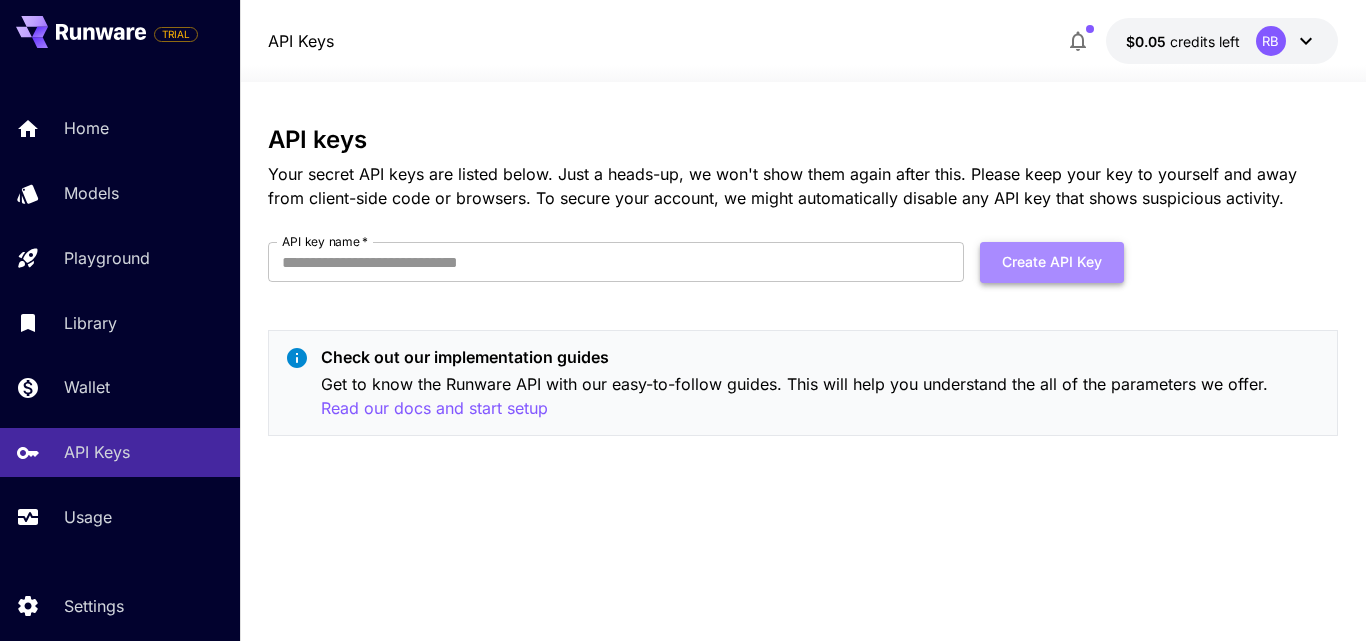 click on "Create API Key" at bounding box center (1052, 262) 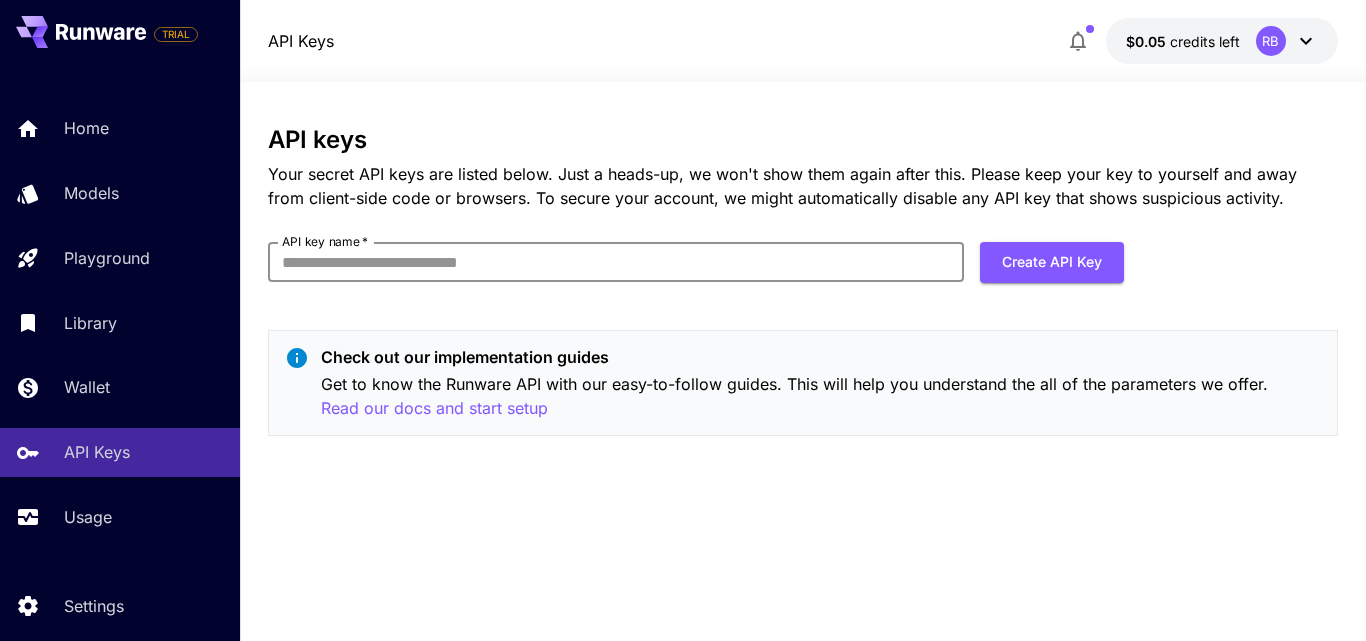 click on "API key name   *" at bounding box center (616, 262) 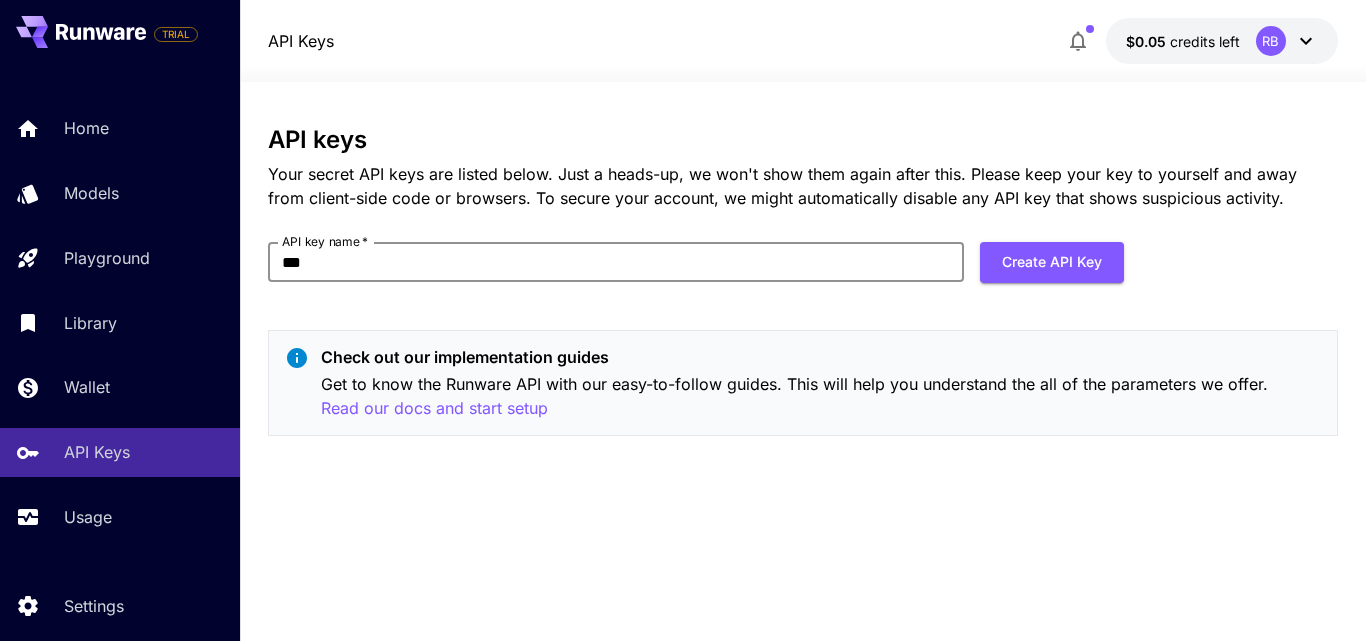 type on "****" 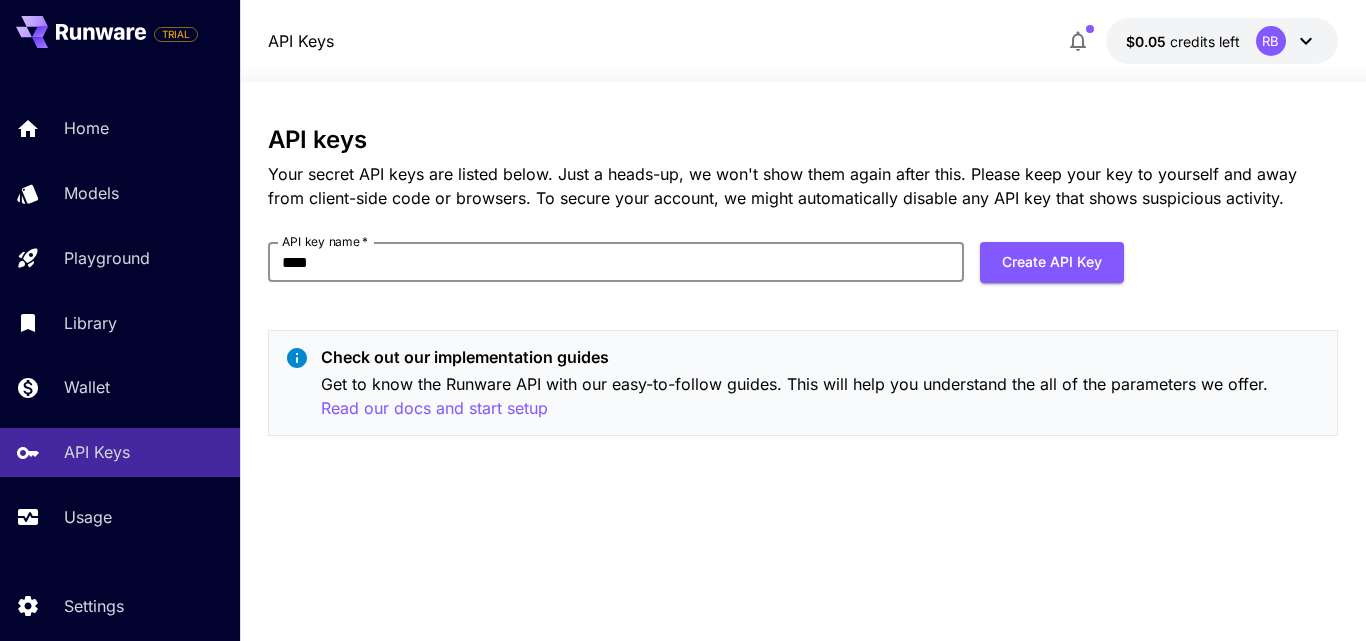 drag, startPoint x: 367, startPoint y: 269, endPoint x: 284, endPoint y: 266, distance: 83.0542 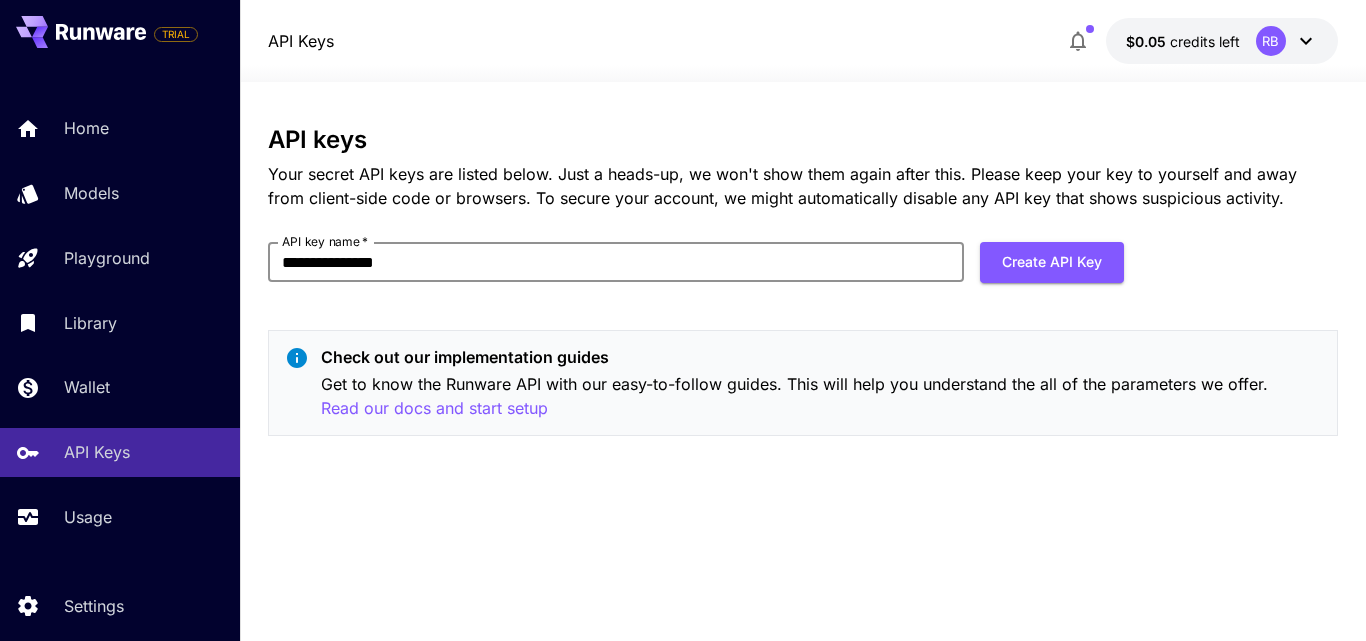 drag, startPoint x: 415, startPoint y: 261, endPoint x: 260, endPoint y: 265, distance: 155.0516 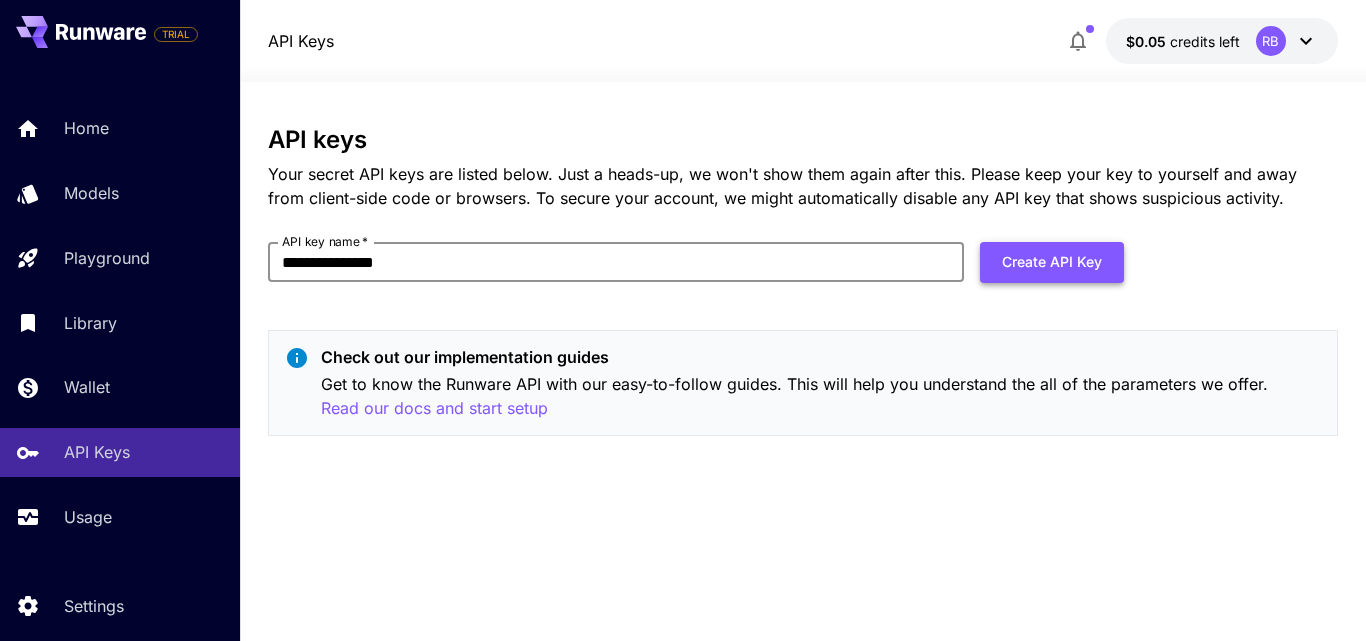 type on "**********" 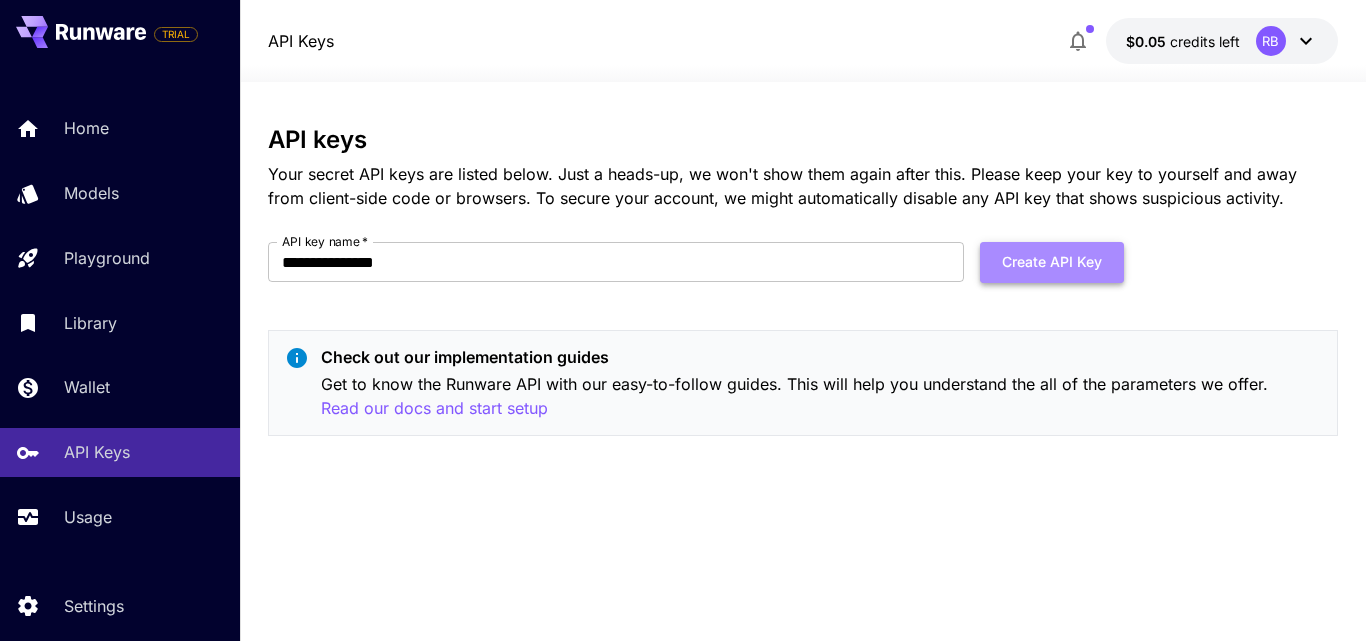 click on "Create API Key" at bounding box center [1052, 262] 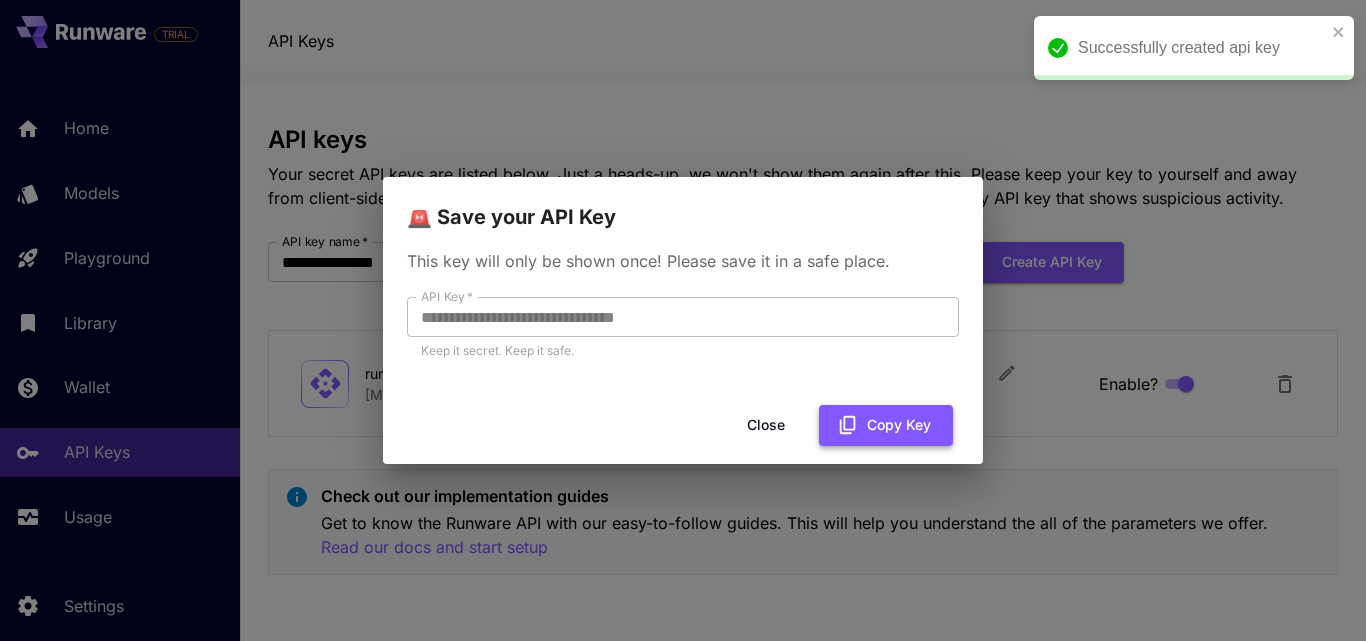 click on "Copy Key" at bounding box center (886, 425) 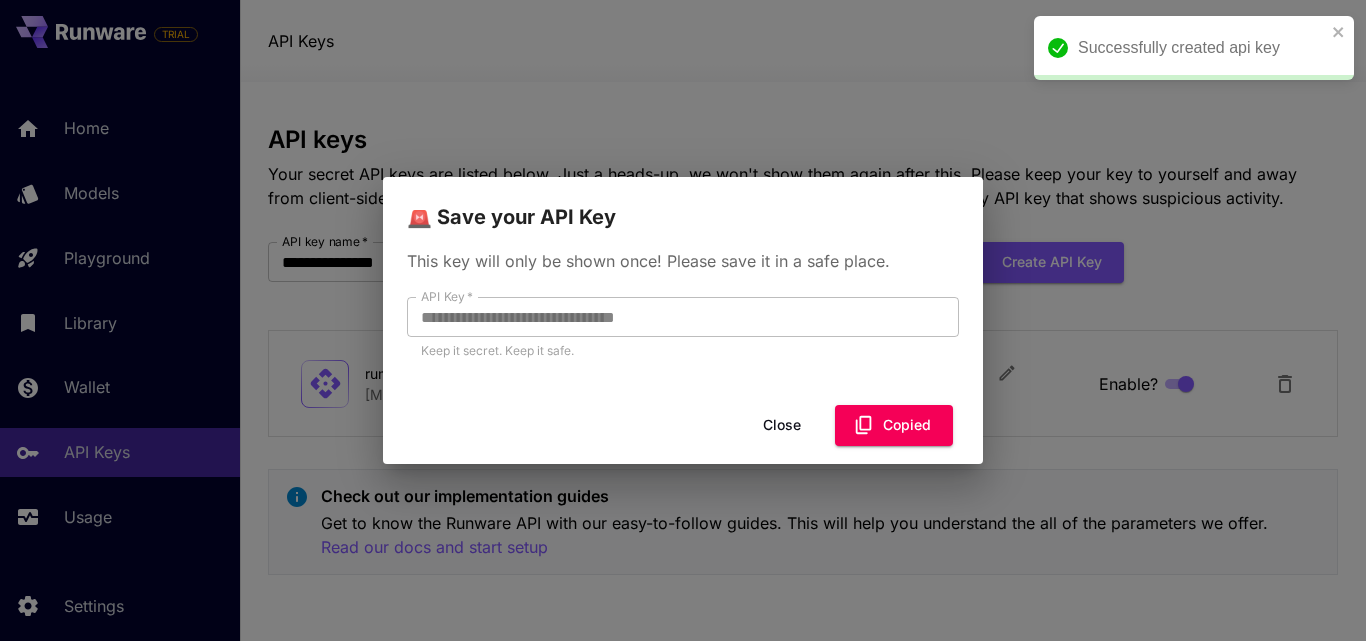 type 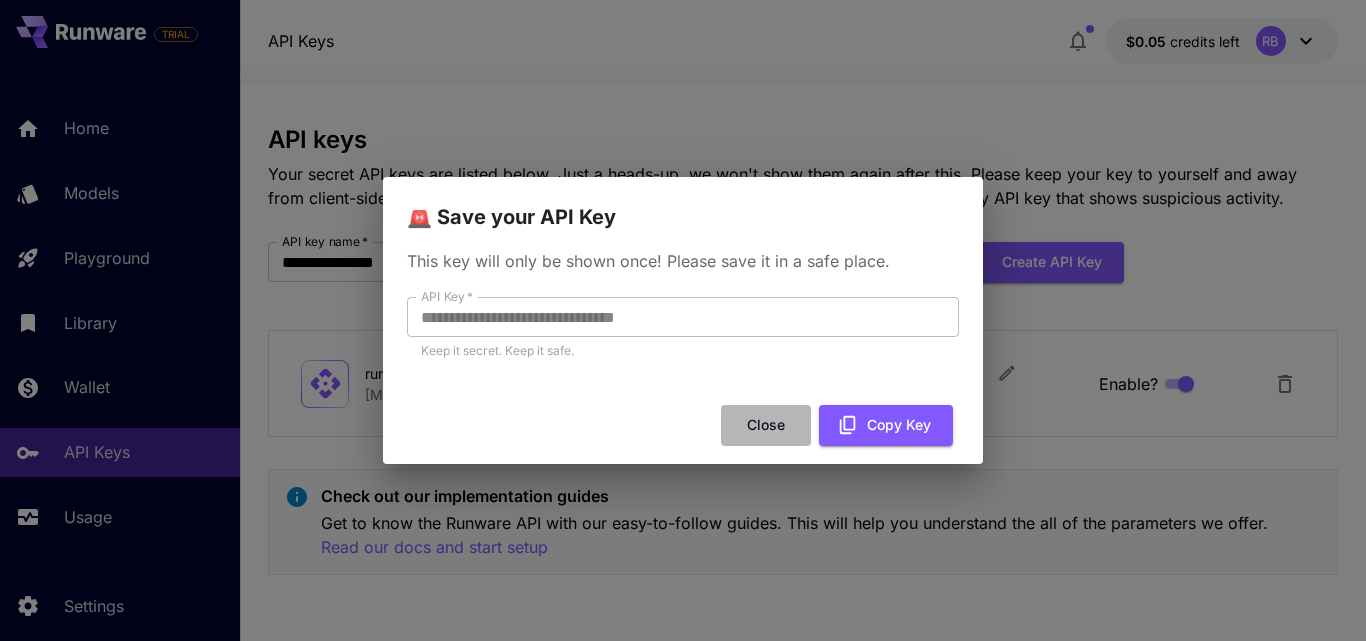 click on "Close" at bounding box center [766, 425] 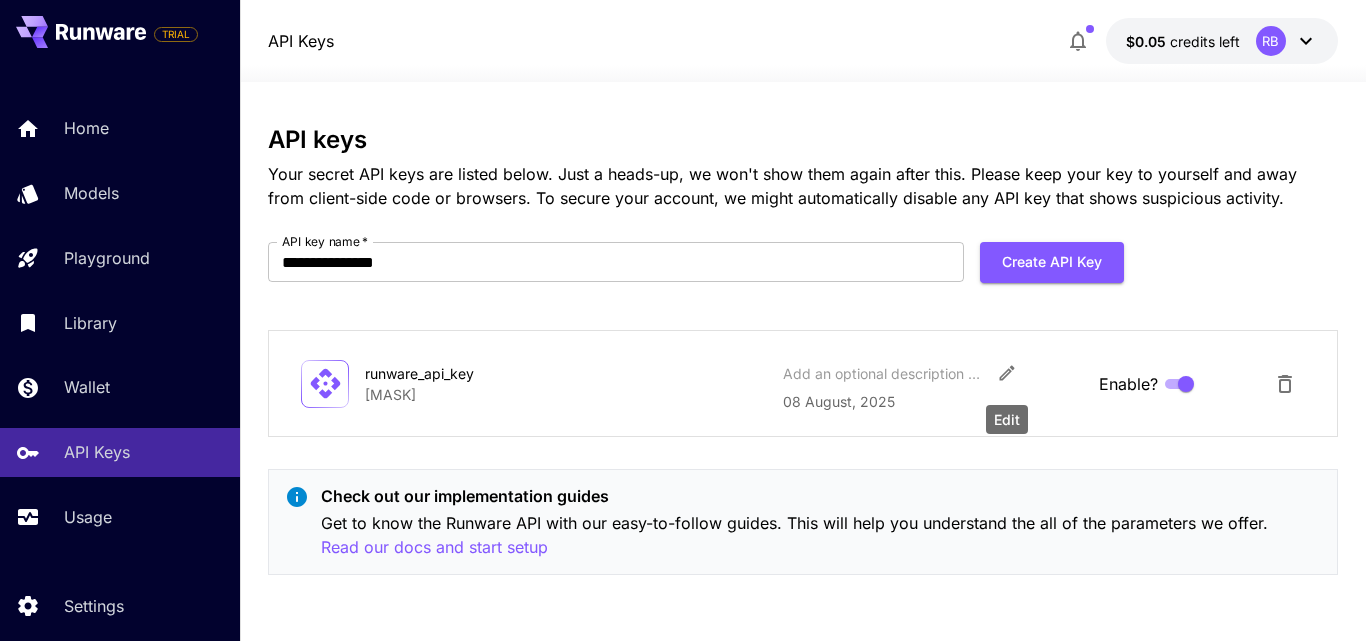 click 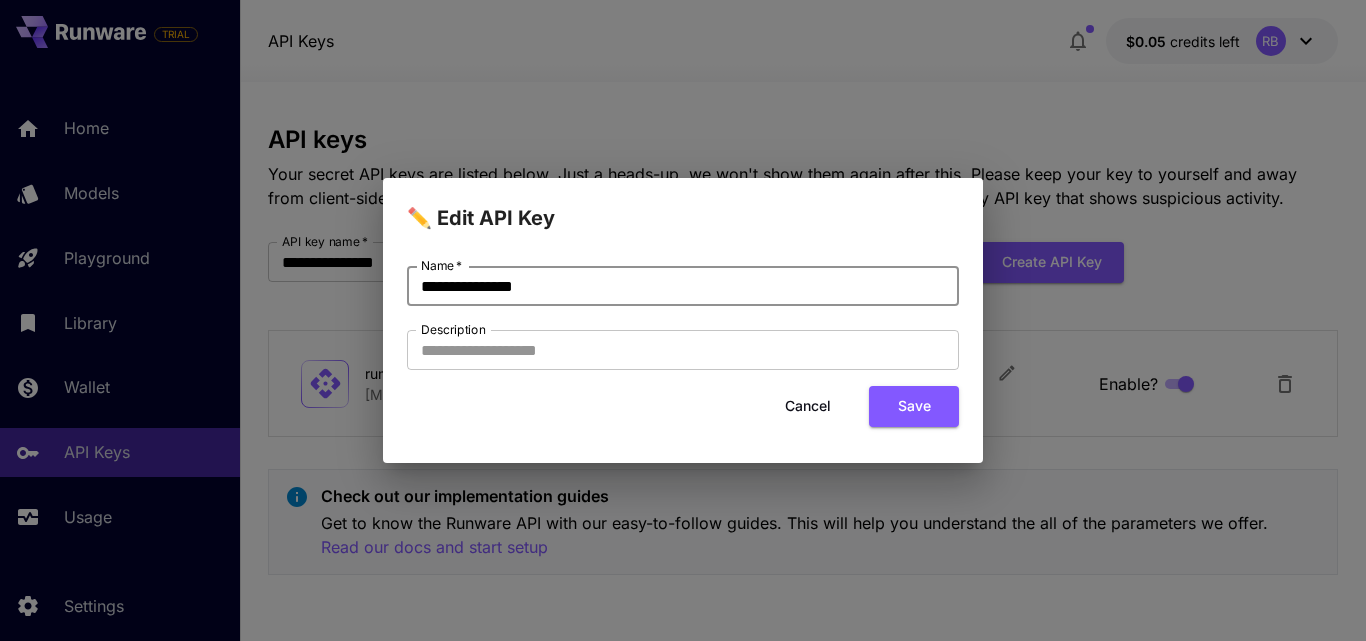 drag, startPoint x: 565, startPoint y: 286, endPoint x: 383, endPoint y: 288, distance: 182.01099 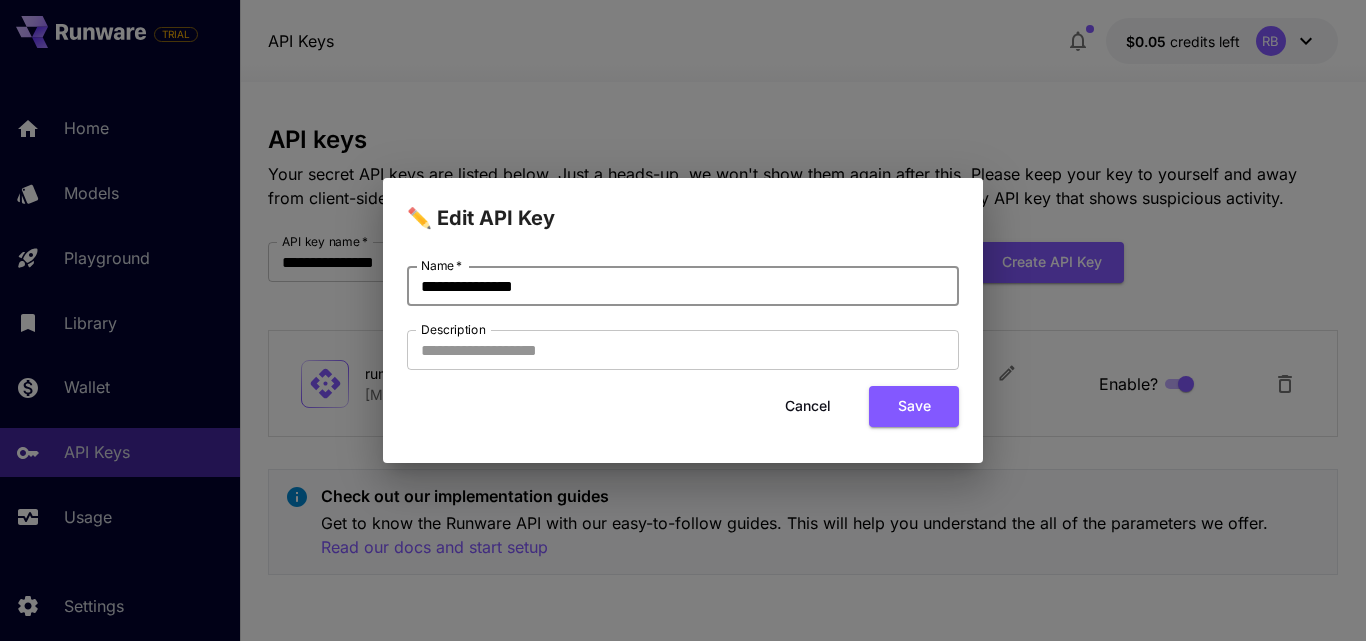 type on "**********" 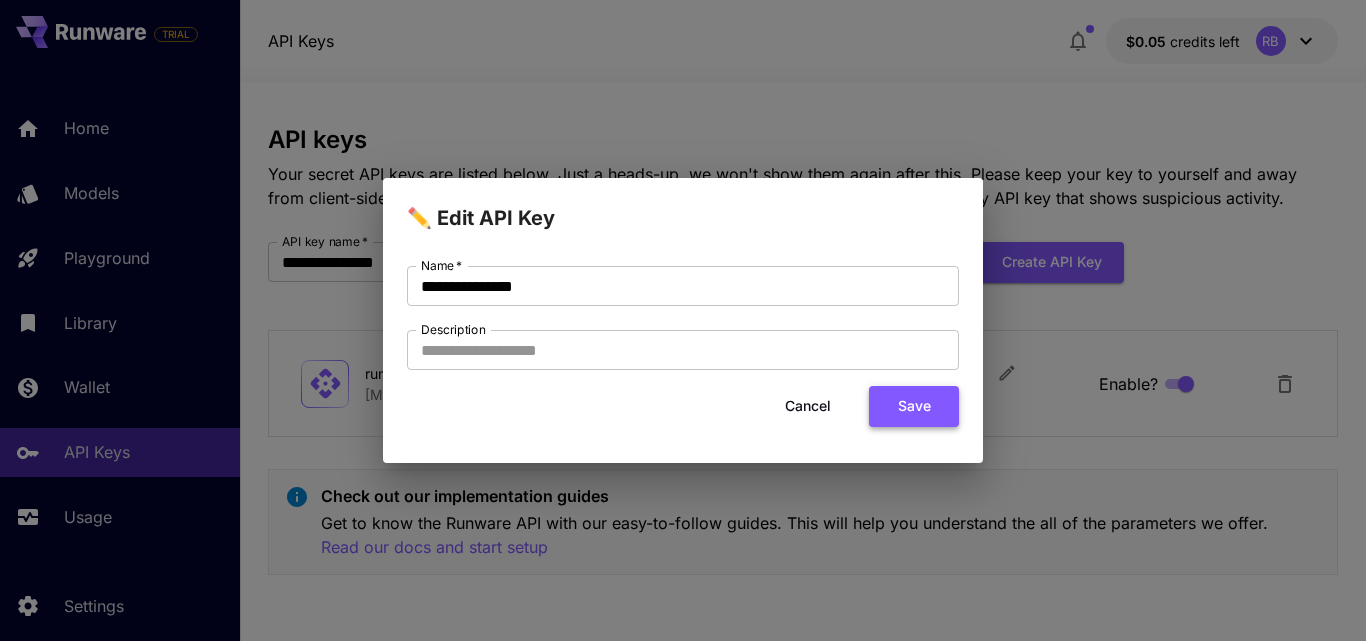 click on "Save" at bounding box center [914, 406] 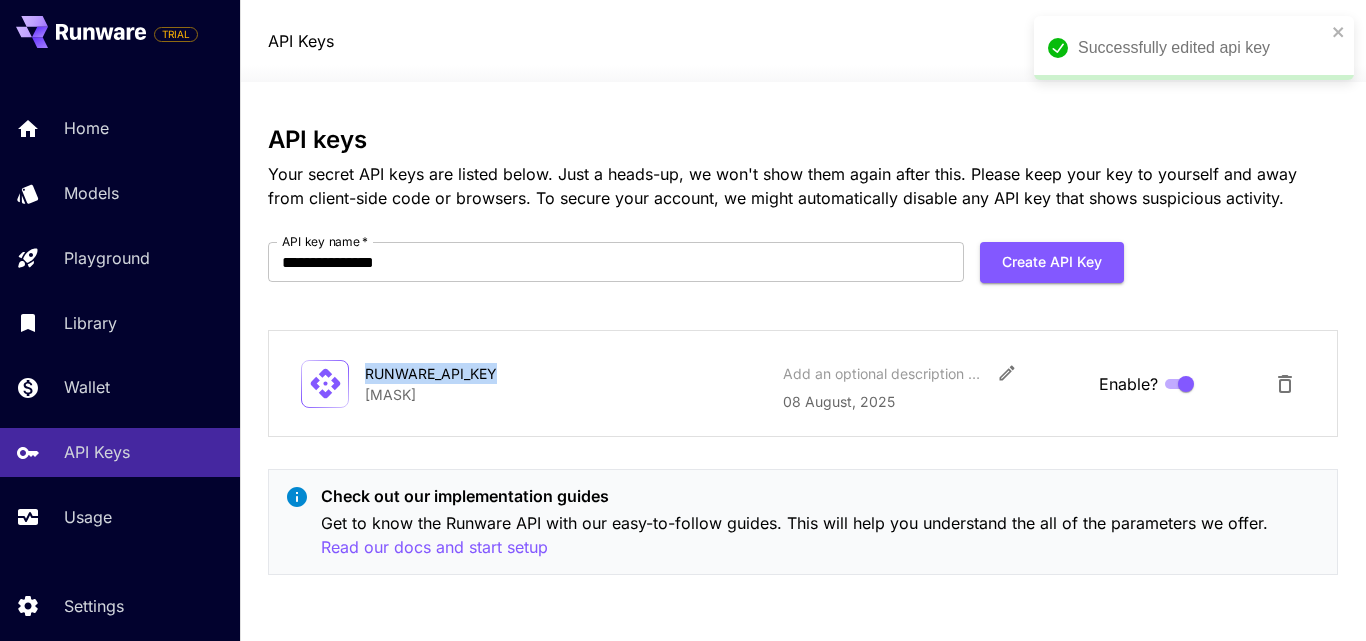 drag, startPoint x: 367, startPoint y: 377, endPoint x: 509, endPoint y: 374, distance: 142.0317 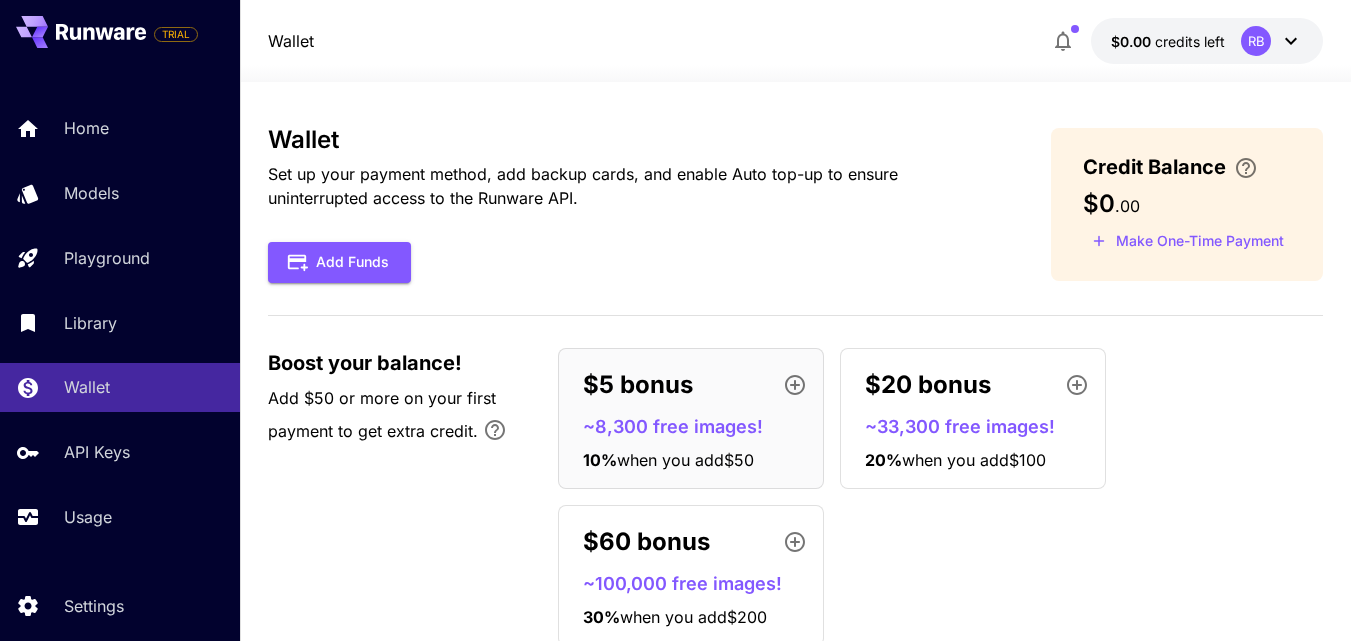 scroll, scrollTop: 0, scrollLeft: 0, axis: both 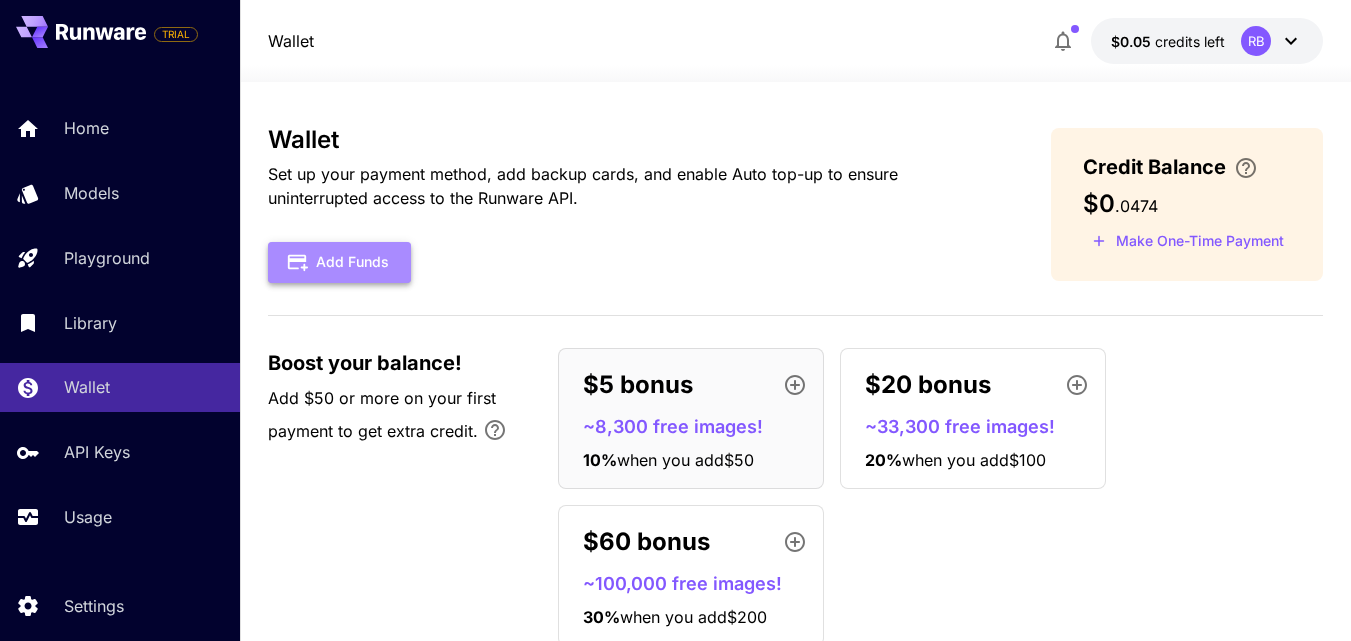 click on "Add Funds" at bounding box center [339, 262] 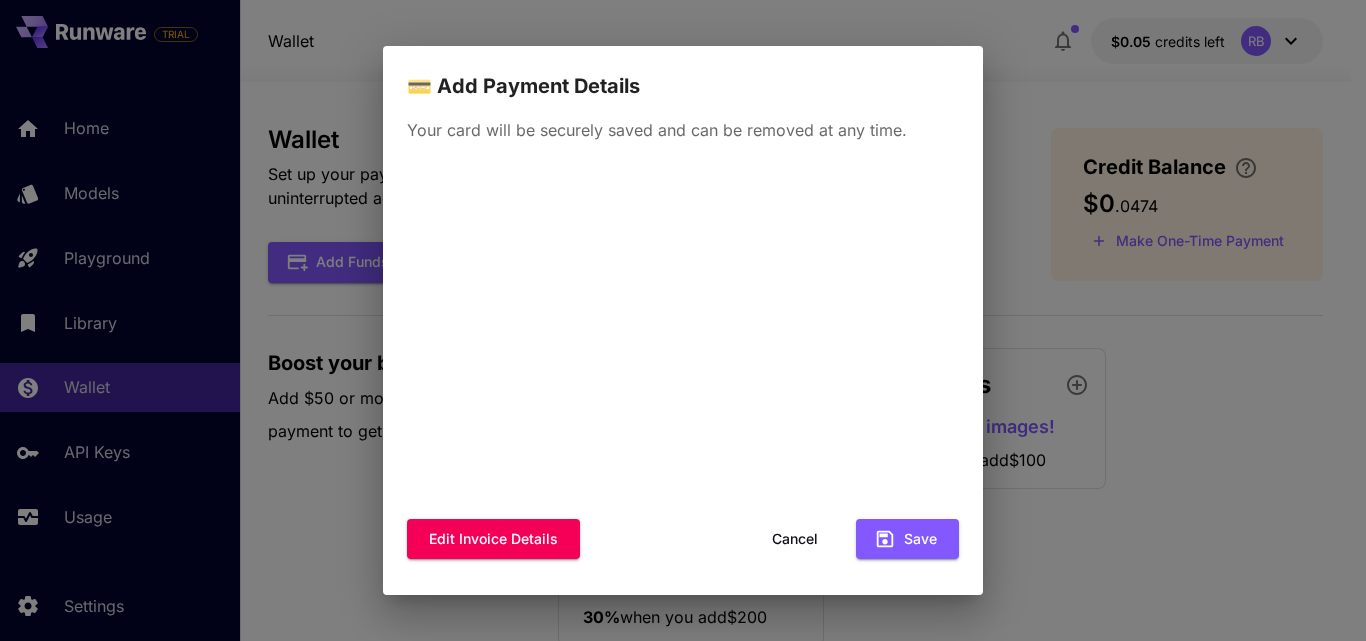 click on "Cancel" at bounding box center [795, 539] 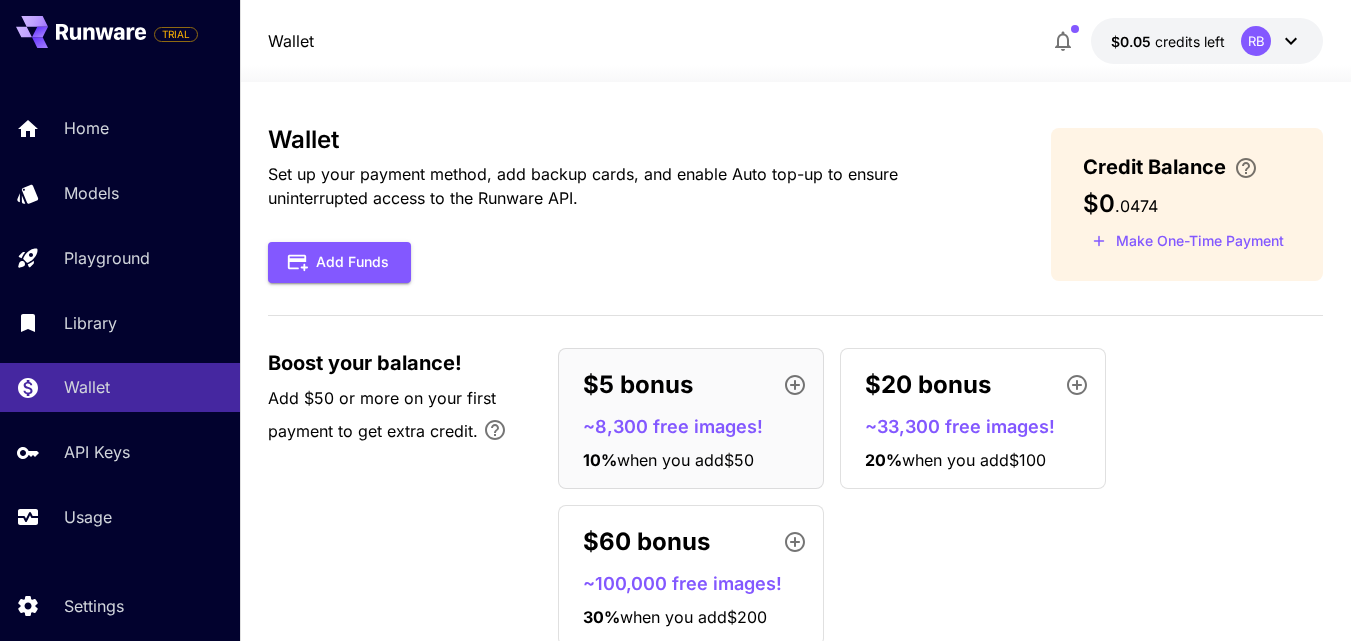 click on "Wallet Set up your payment method, add backup cards, and enable Auto top-up to ensure uninterrupted access to the Runware API. Add Funds Credit Balance $0 . 0474 Make One-Time Payment Boost your balance! Add $50 or more on your first payment to get extra credit. $5 bonus ~8,300 free images!   10 %  when you add  $50 $20 bonus ~33,300 free images!   20 %  when you add  $100 $60 bonus ~100,000 free images!   30 %  when you add  $200" at bounding box center (795, 394) 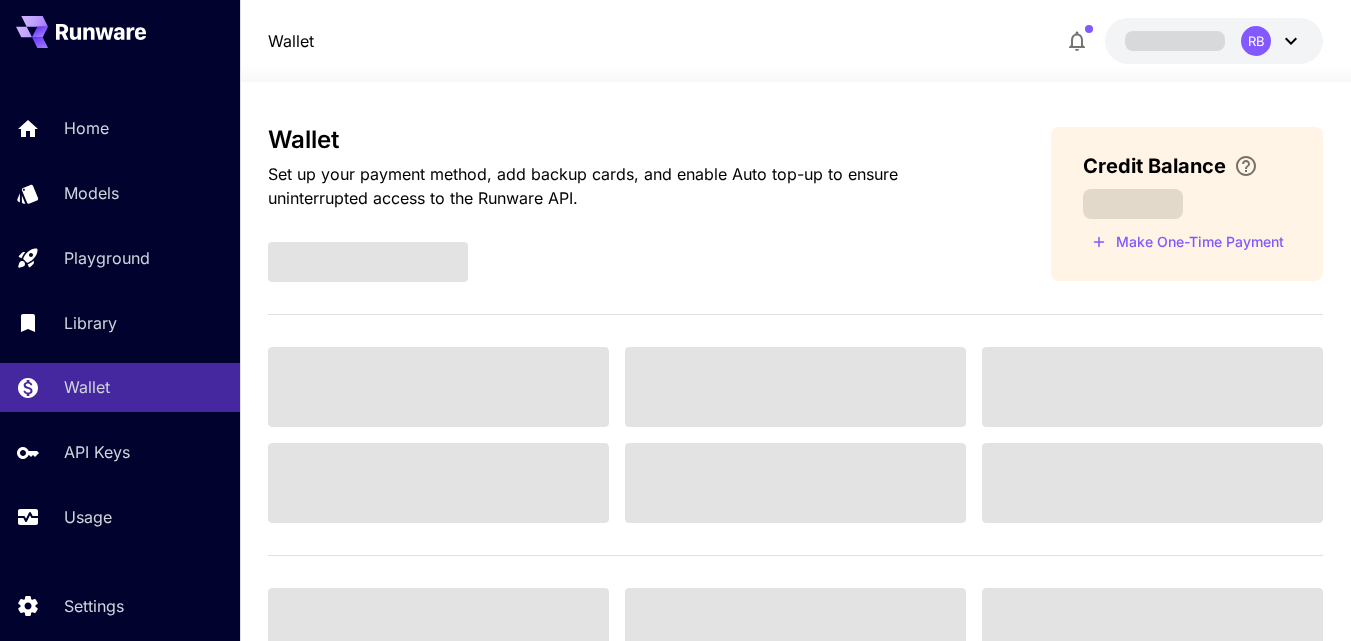 scroll, scrollTop: 0, scrollLeft: 0, axis: both 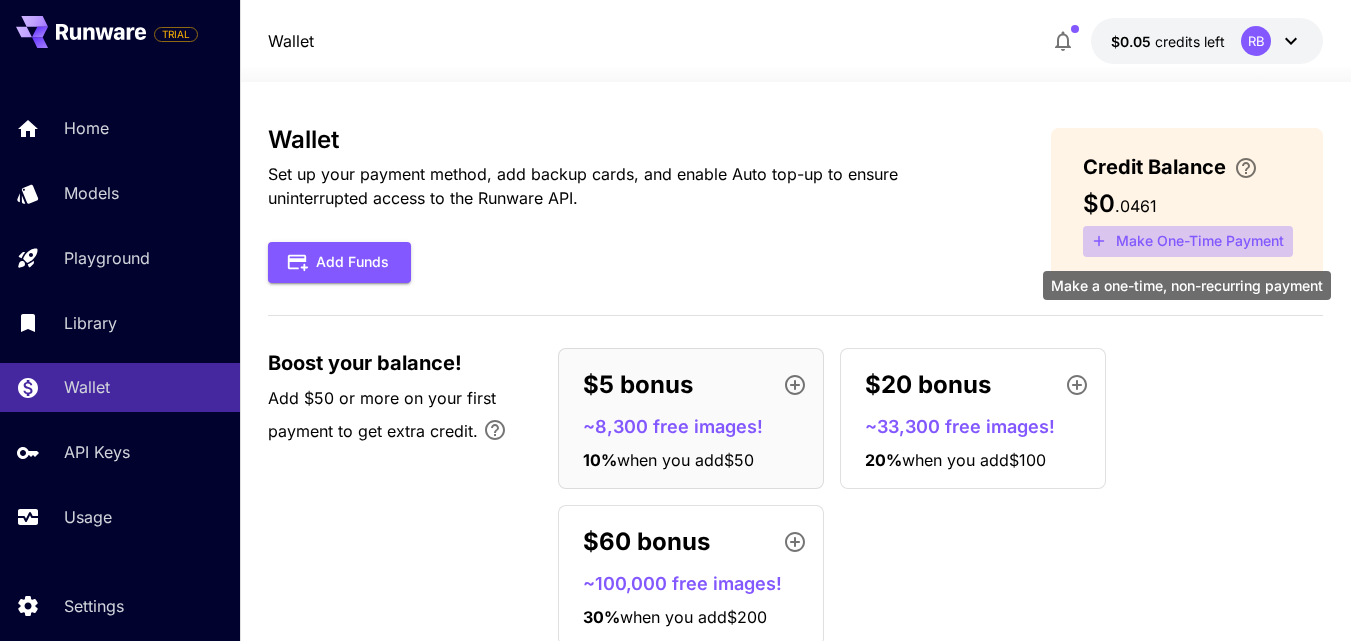 click on "Make One-Time Payment" at bounding box center (1188, 241) 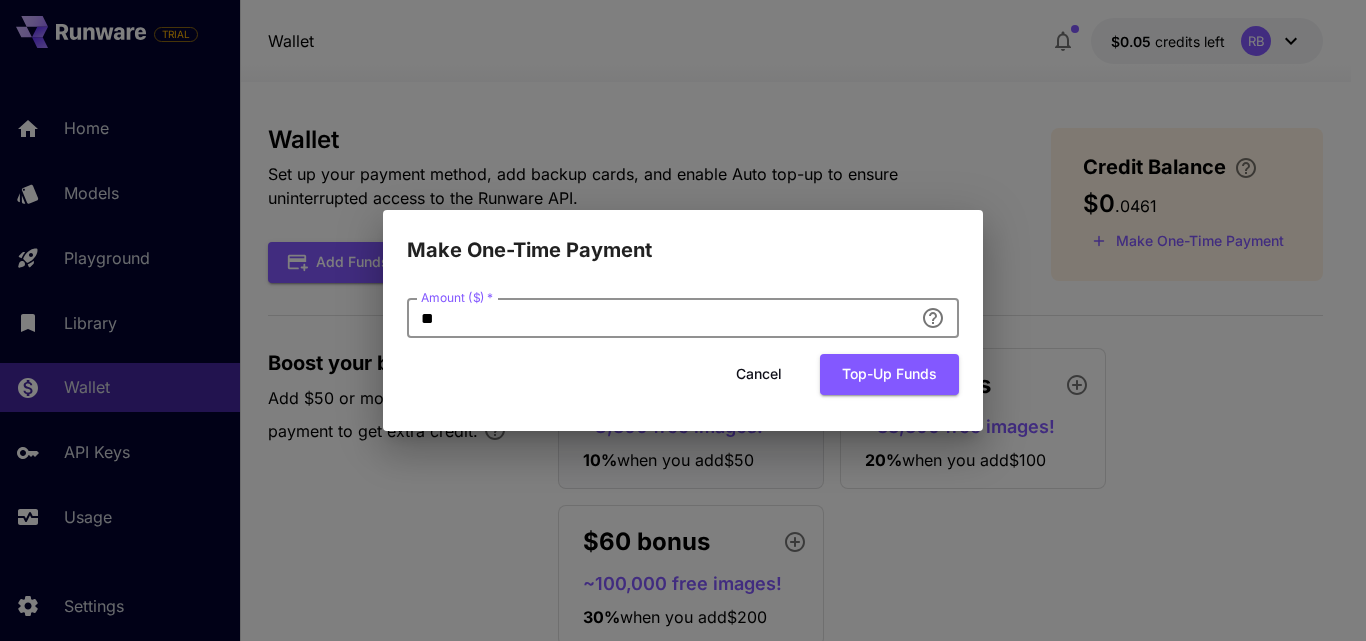 click on "**" at bounding box center (660, 318) 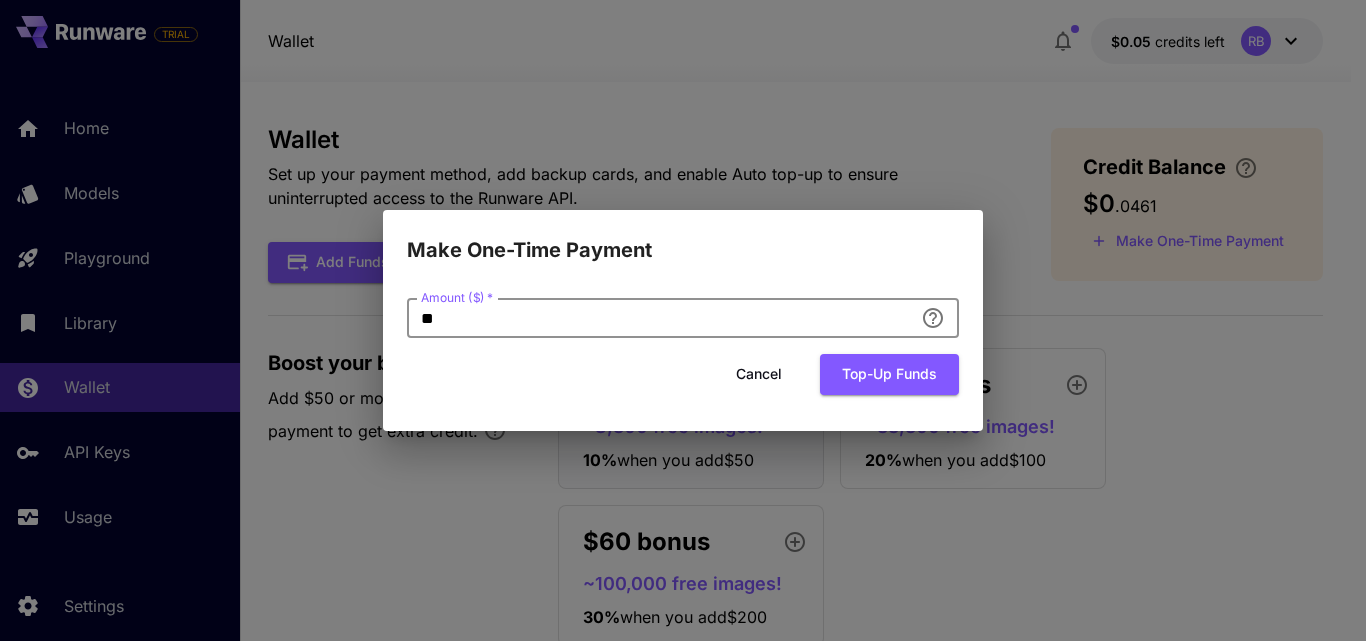 type on "*" 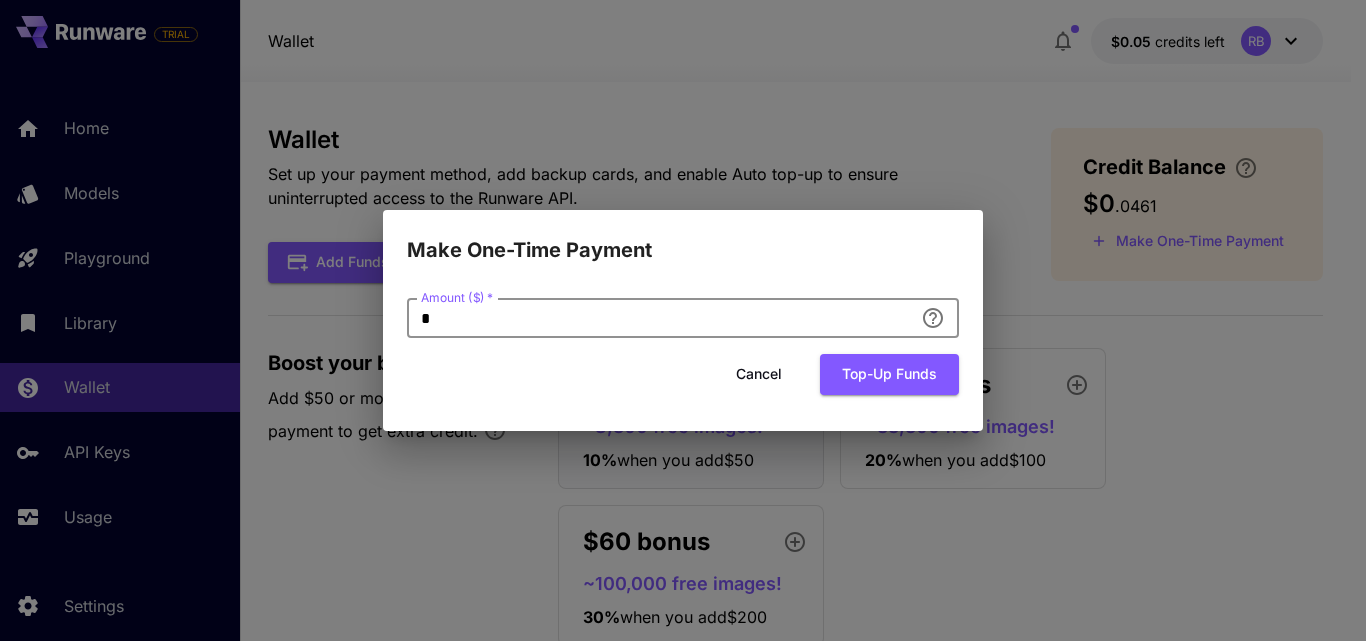 type on "*" 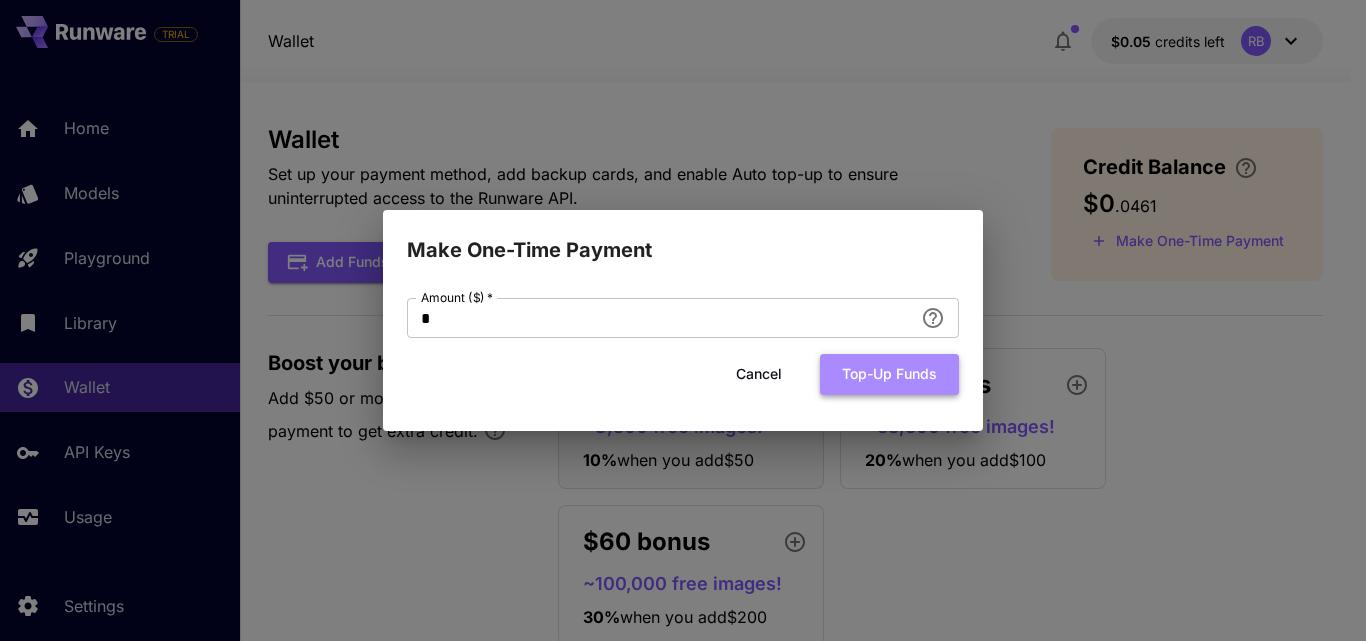 click on "Top-up funds" at bounding box center [889, 374] 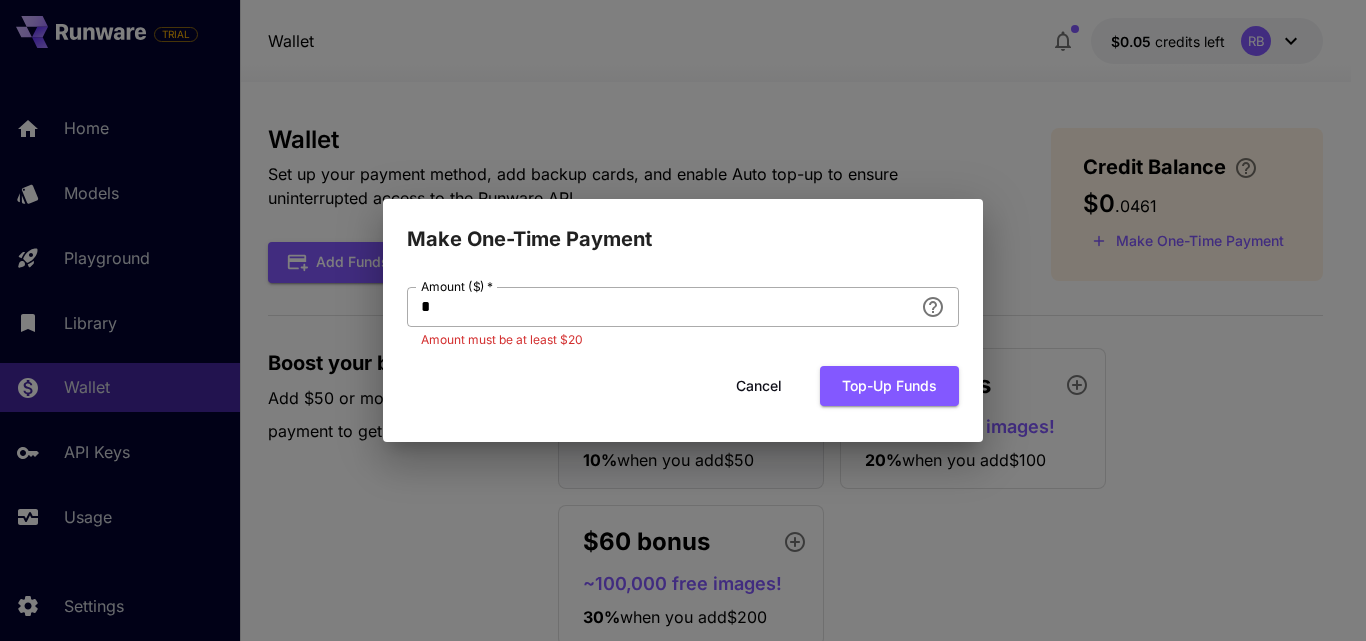 click on "*" at bounding box center (660, 307) 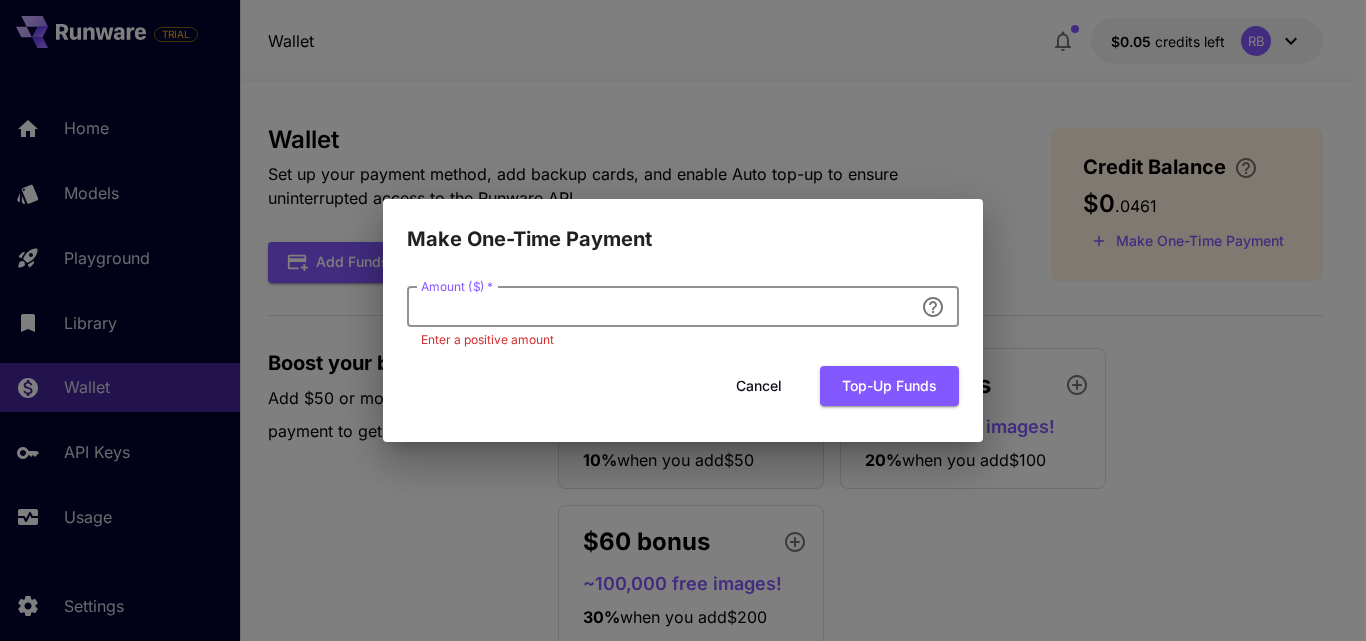 type 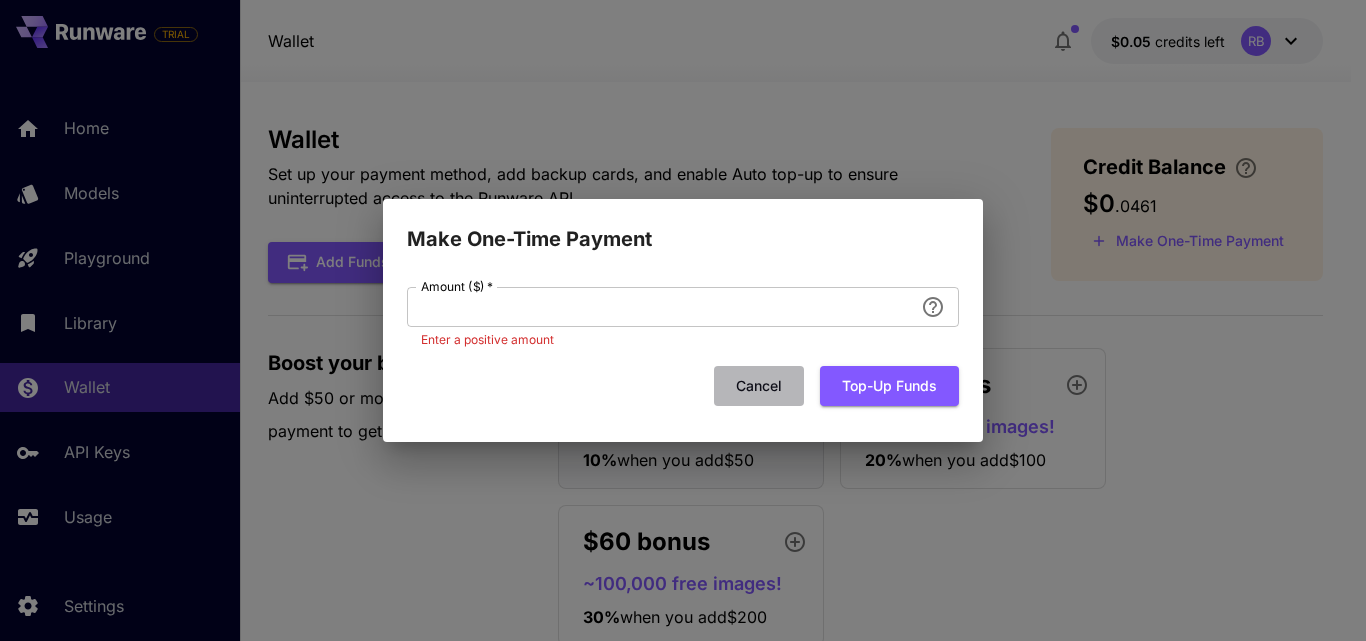 click on "Cancel" at bounding box center (759, 386) 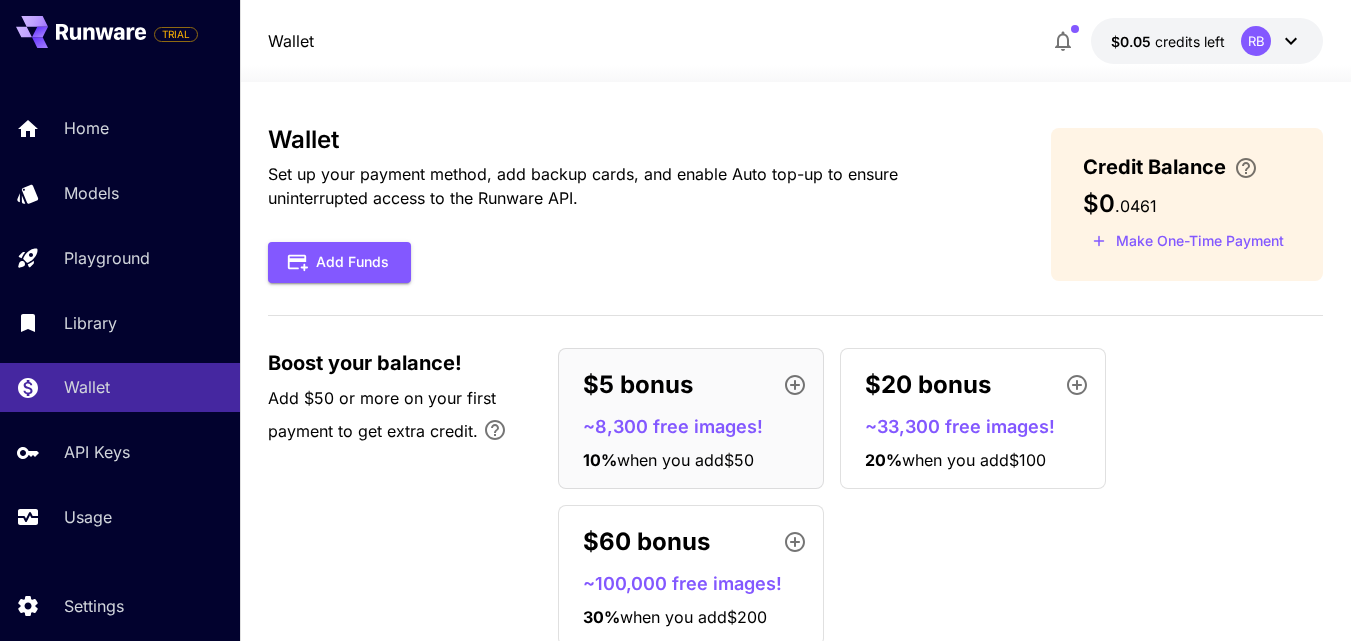 type 